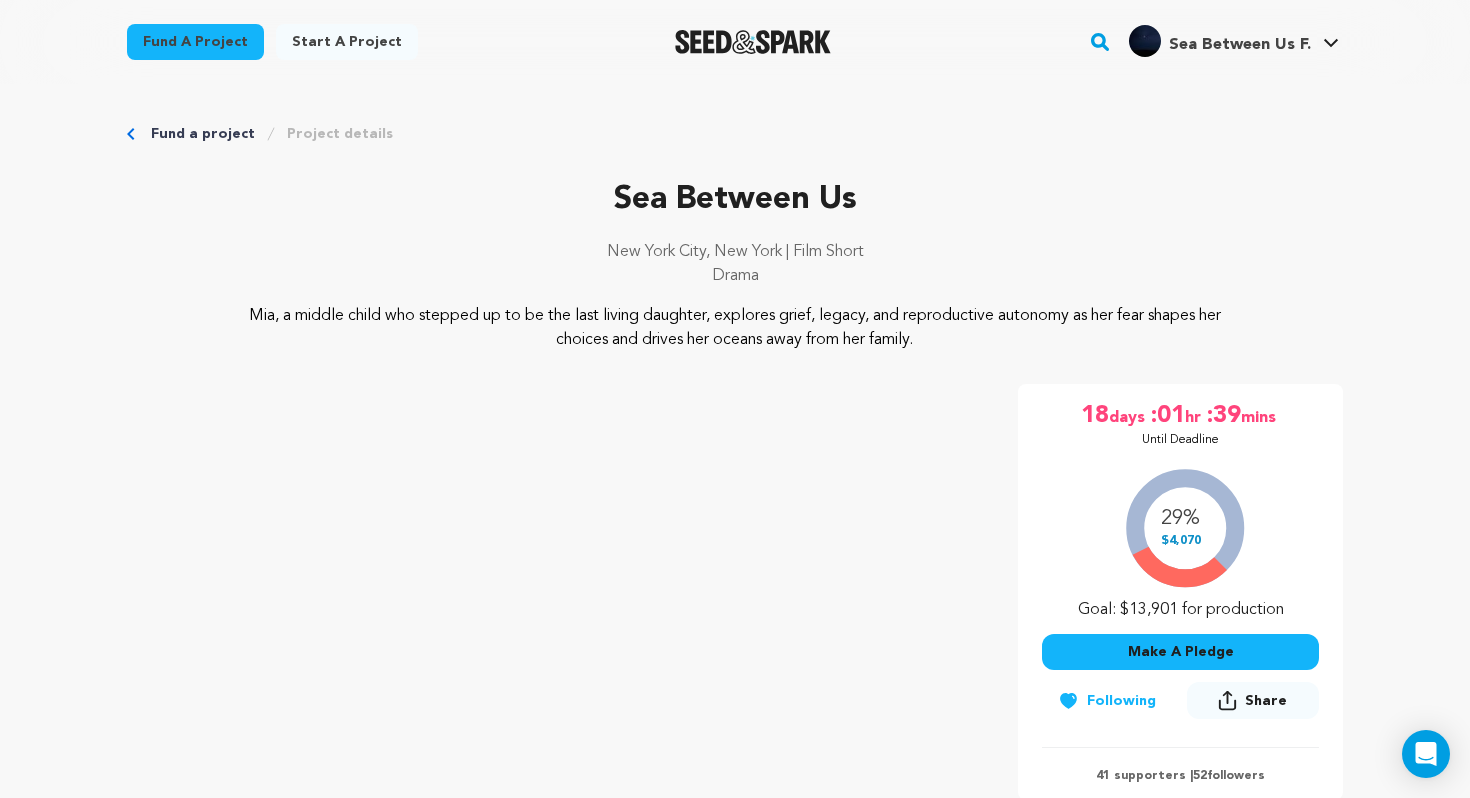 scroll, scrollTop: 0, scrollLeft: 0, axis: both 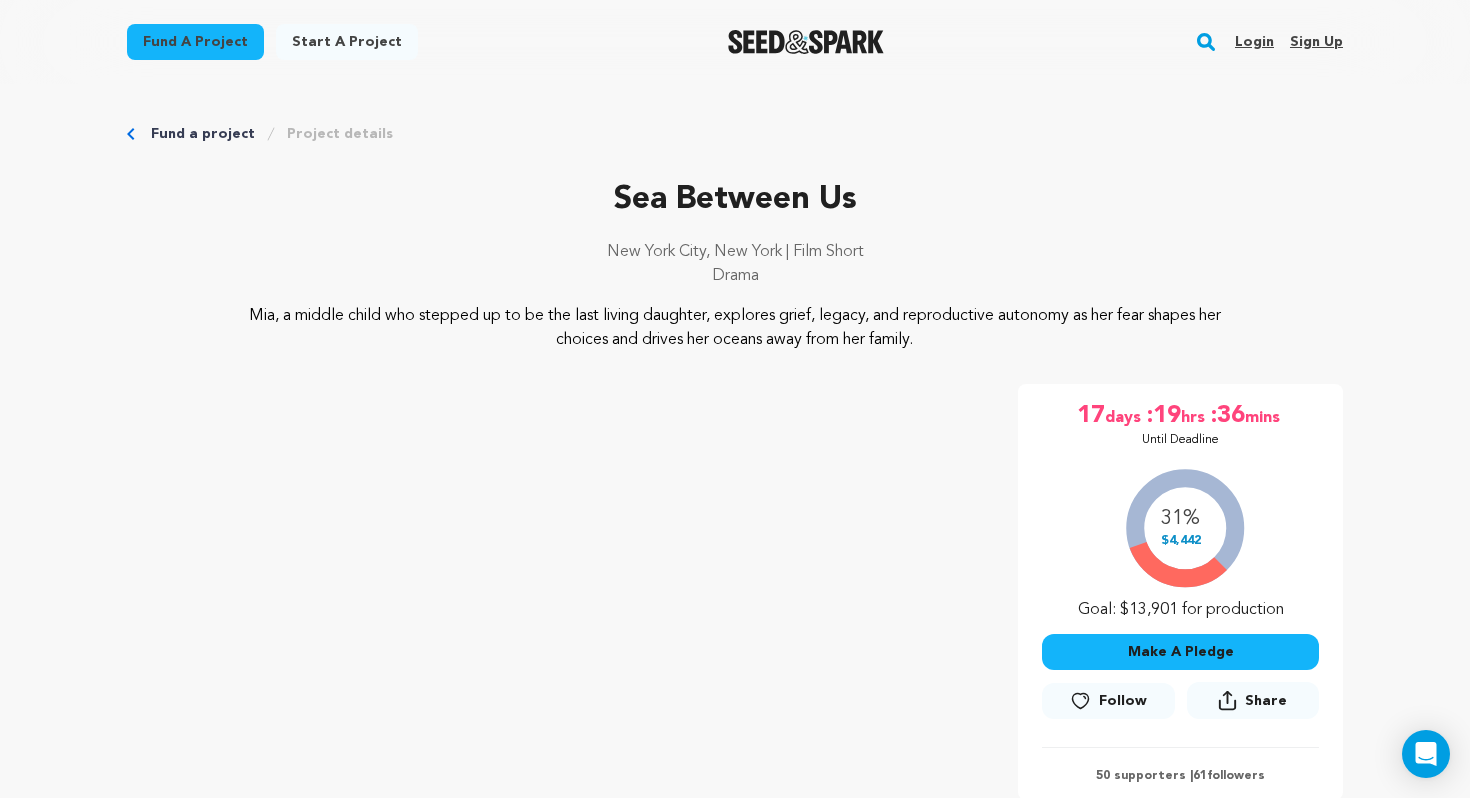 click on "Login" at bounding box center (1254, 42) 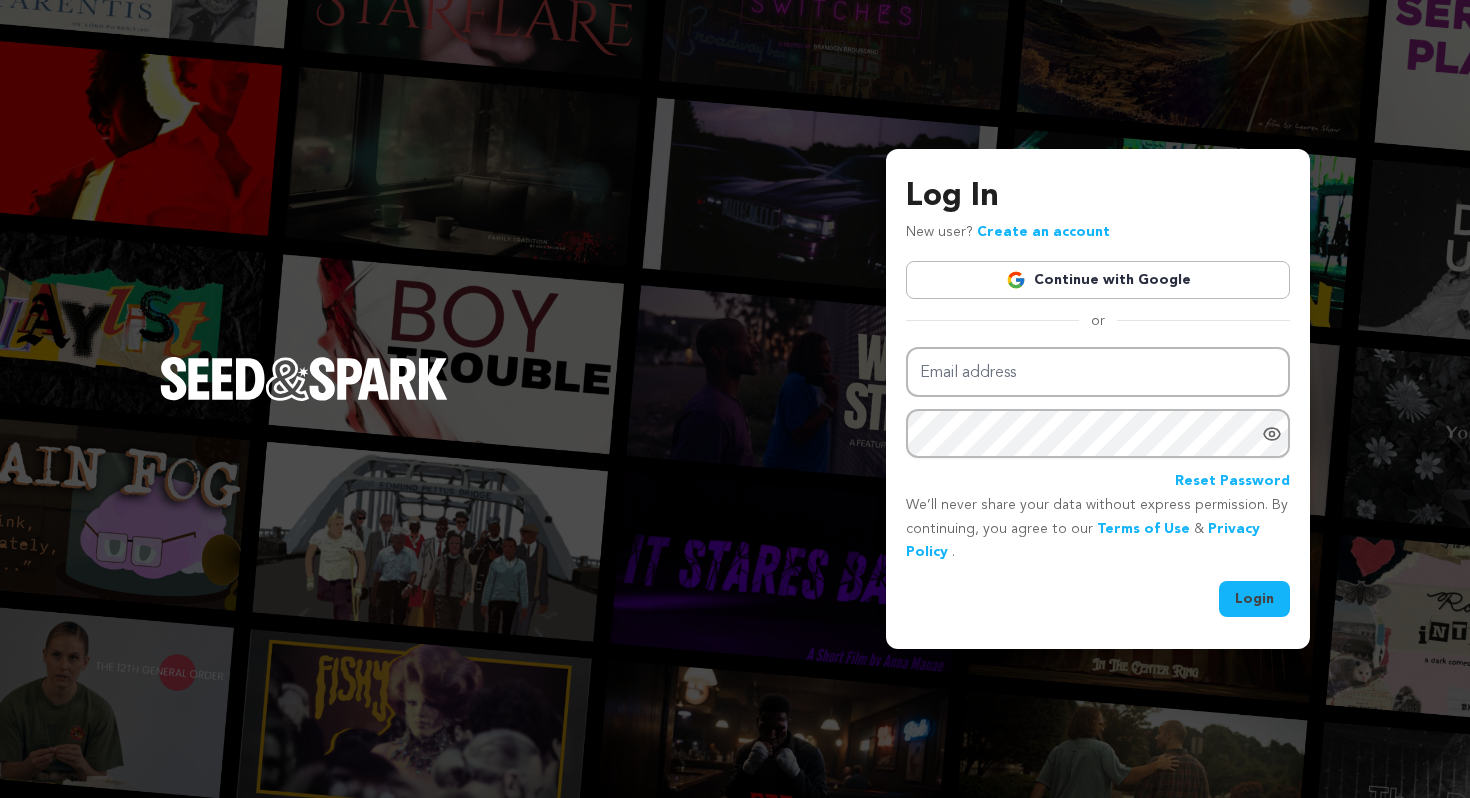 scroll, scrollTop: 0, scrollLeft: 0, axis: both 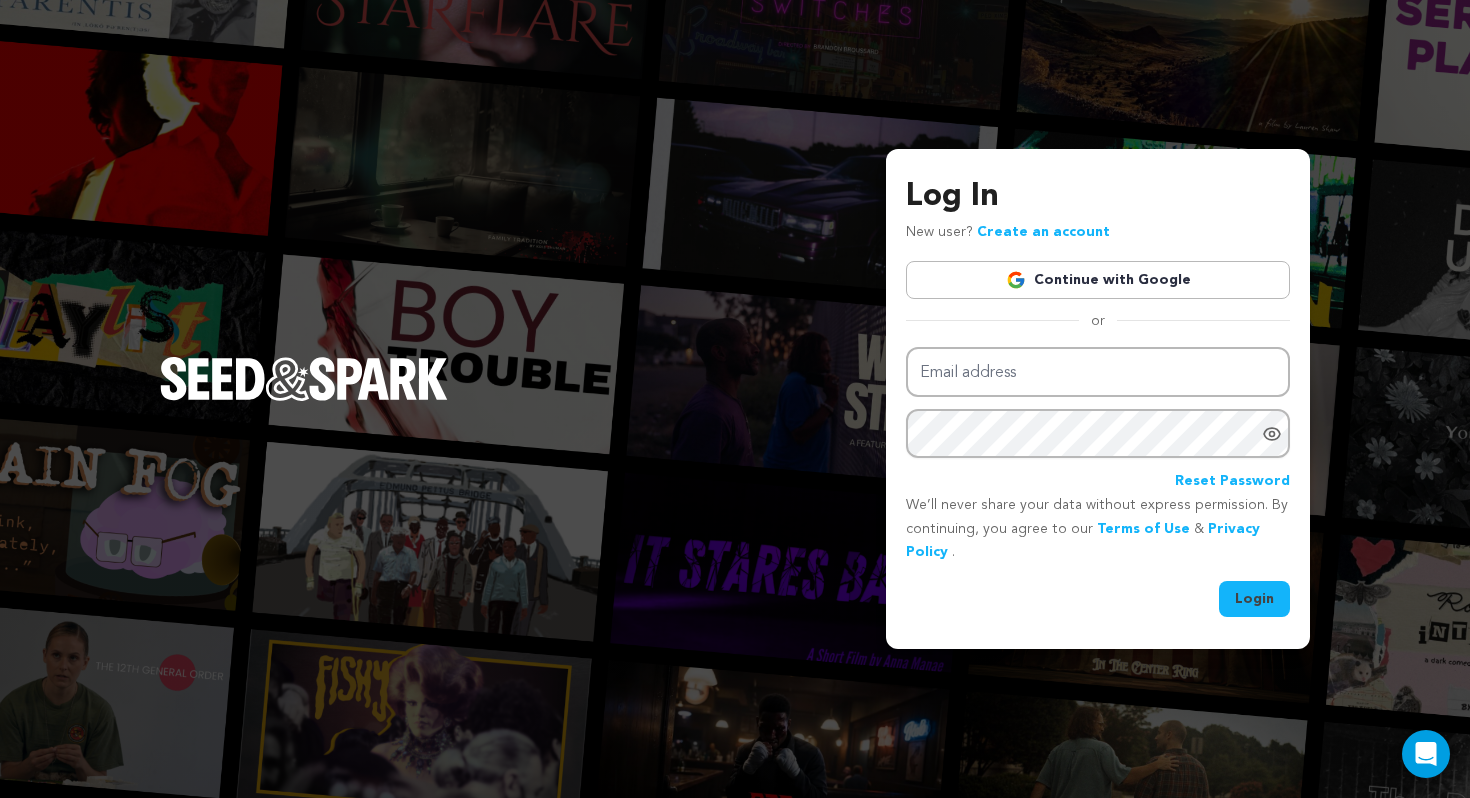 click on "Continue with Google" at bounding box center [1098, 280] 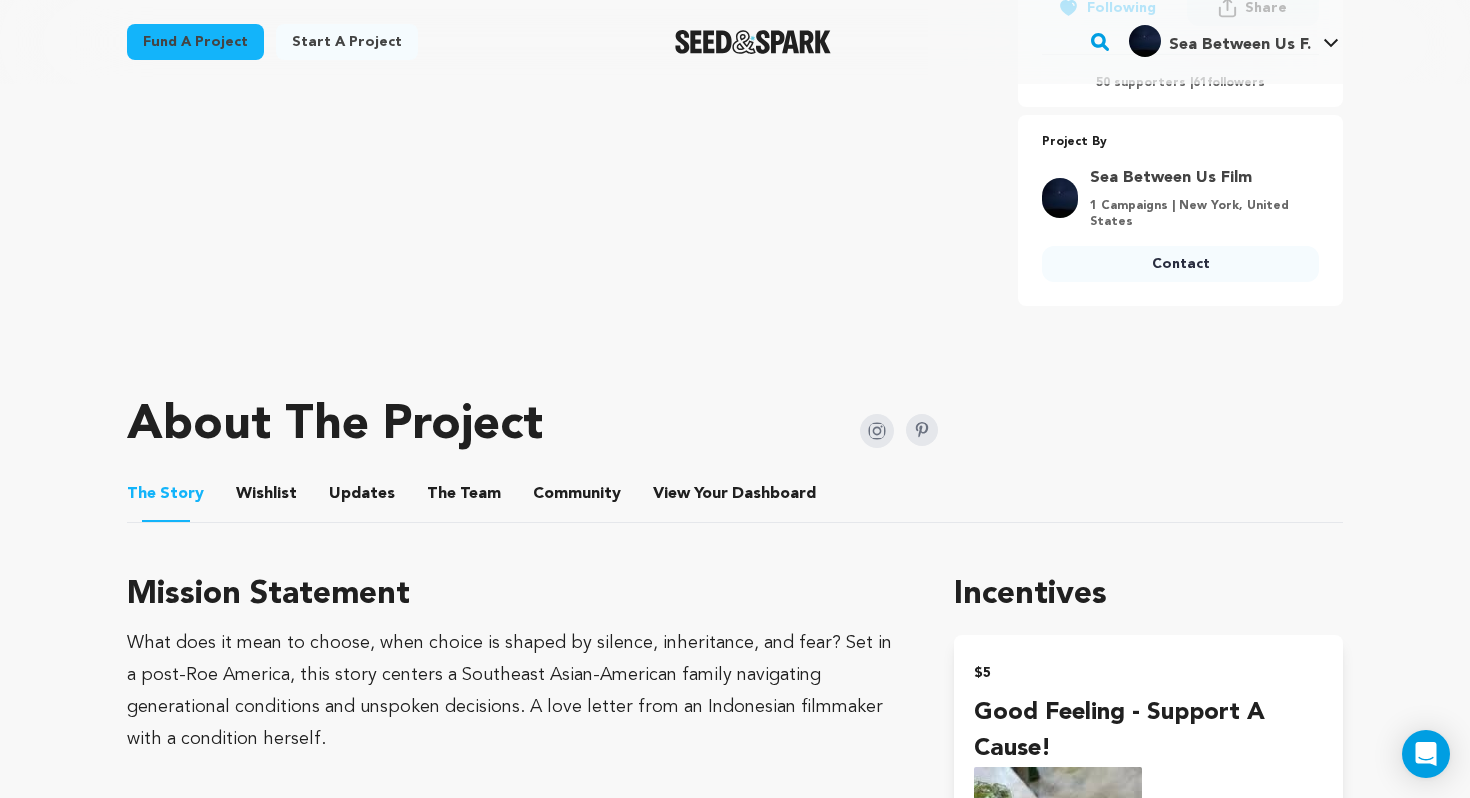 scroll, scrollTop: 714, scrollLeft: 0, axis: vertical 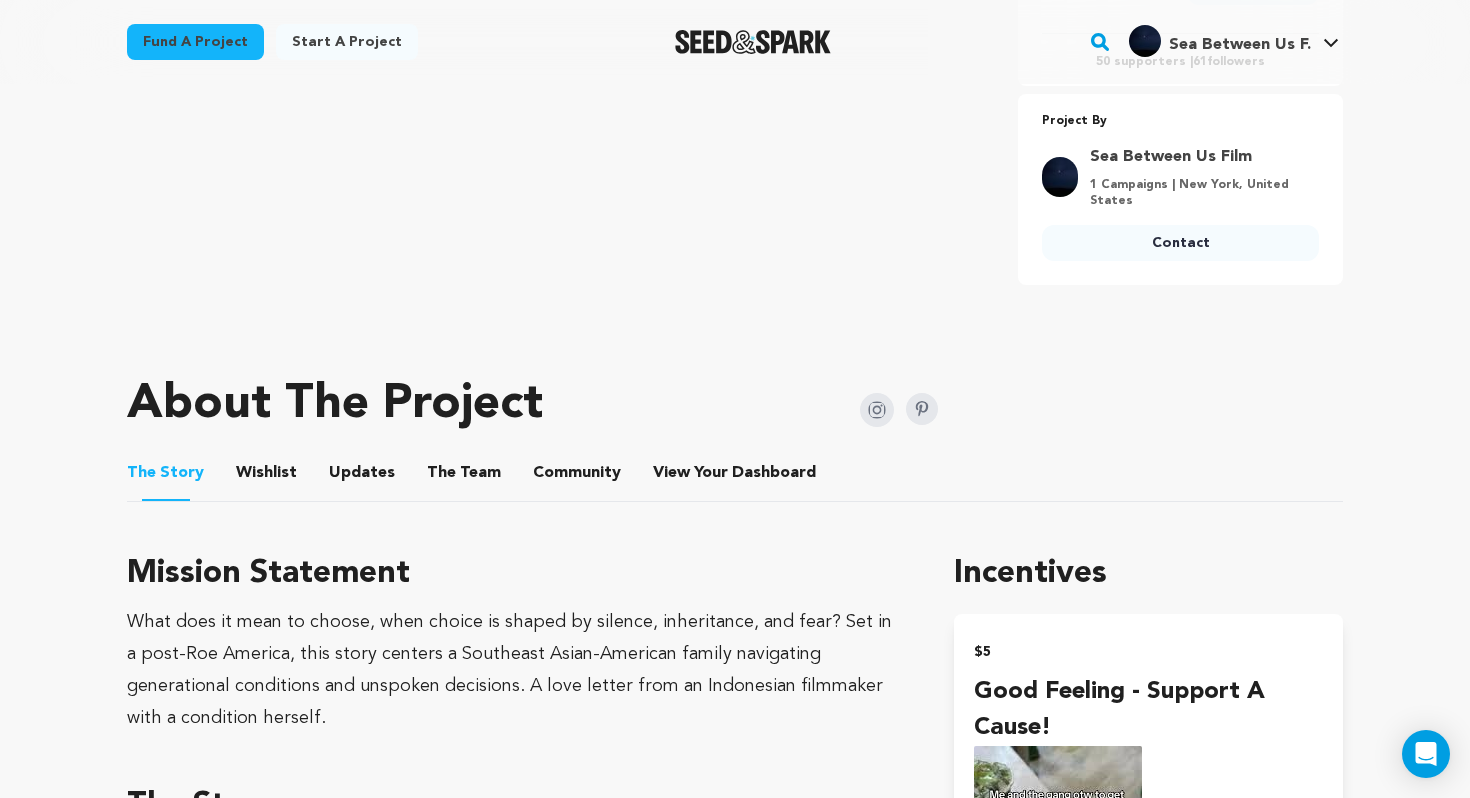 click on "Community" at bounding box center [577, 477] 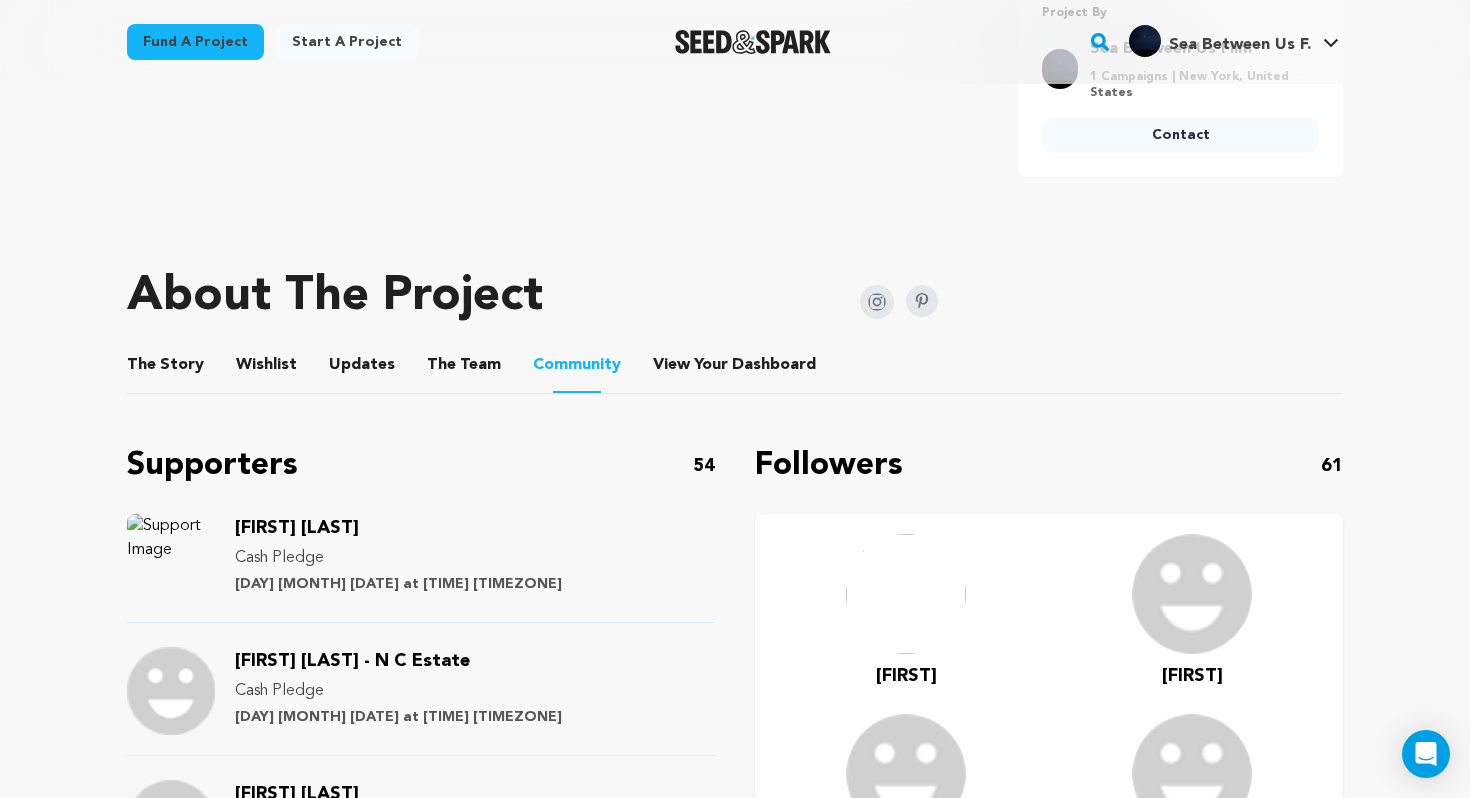 scroll, scrollTop: 840, scrollLeft: 0, axis: vertical 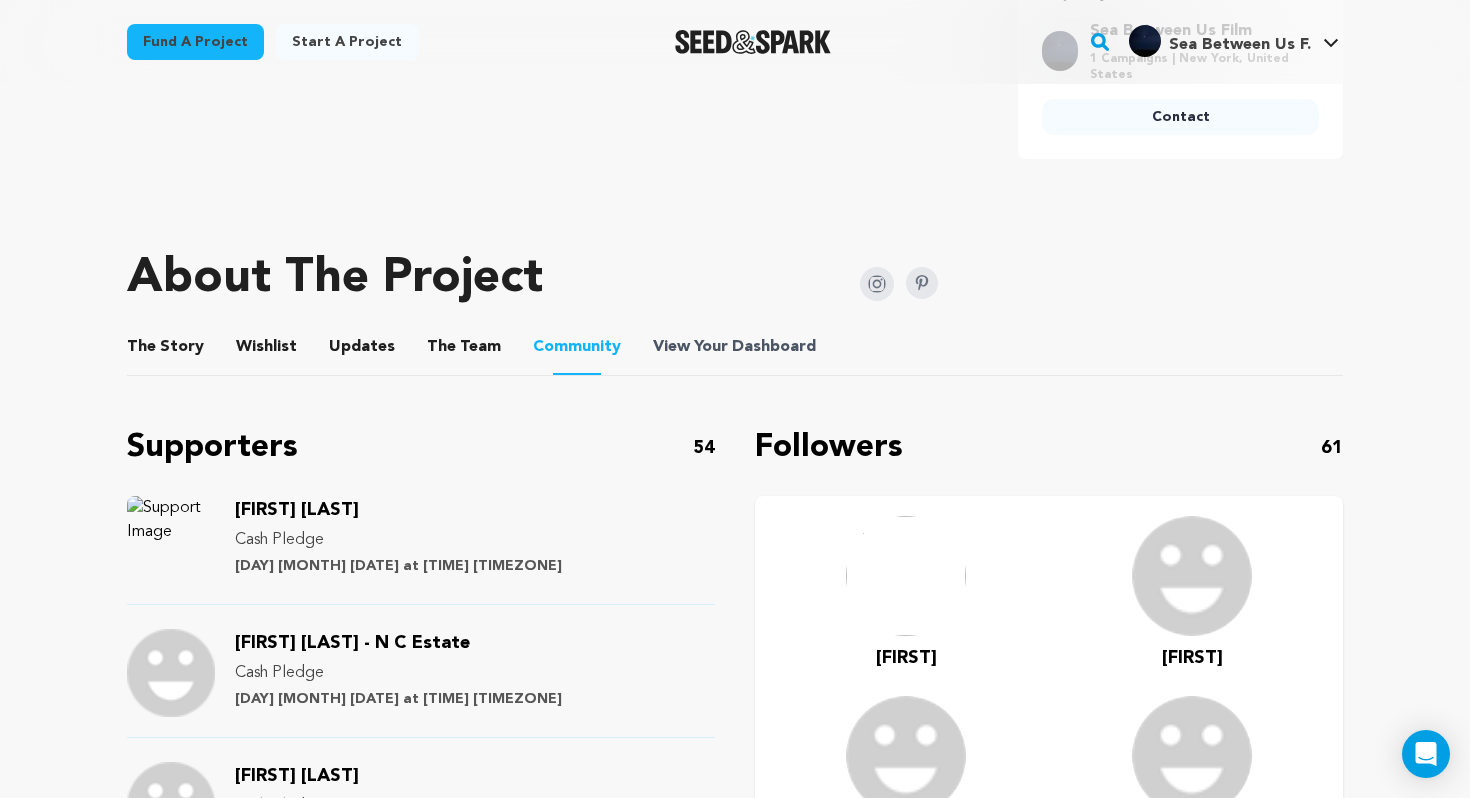 click on "View   Your   Dashboard" at bounding box center (736, 347) 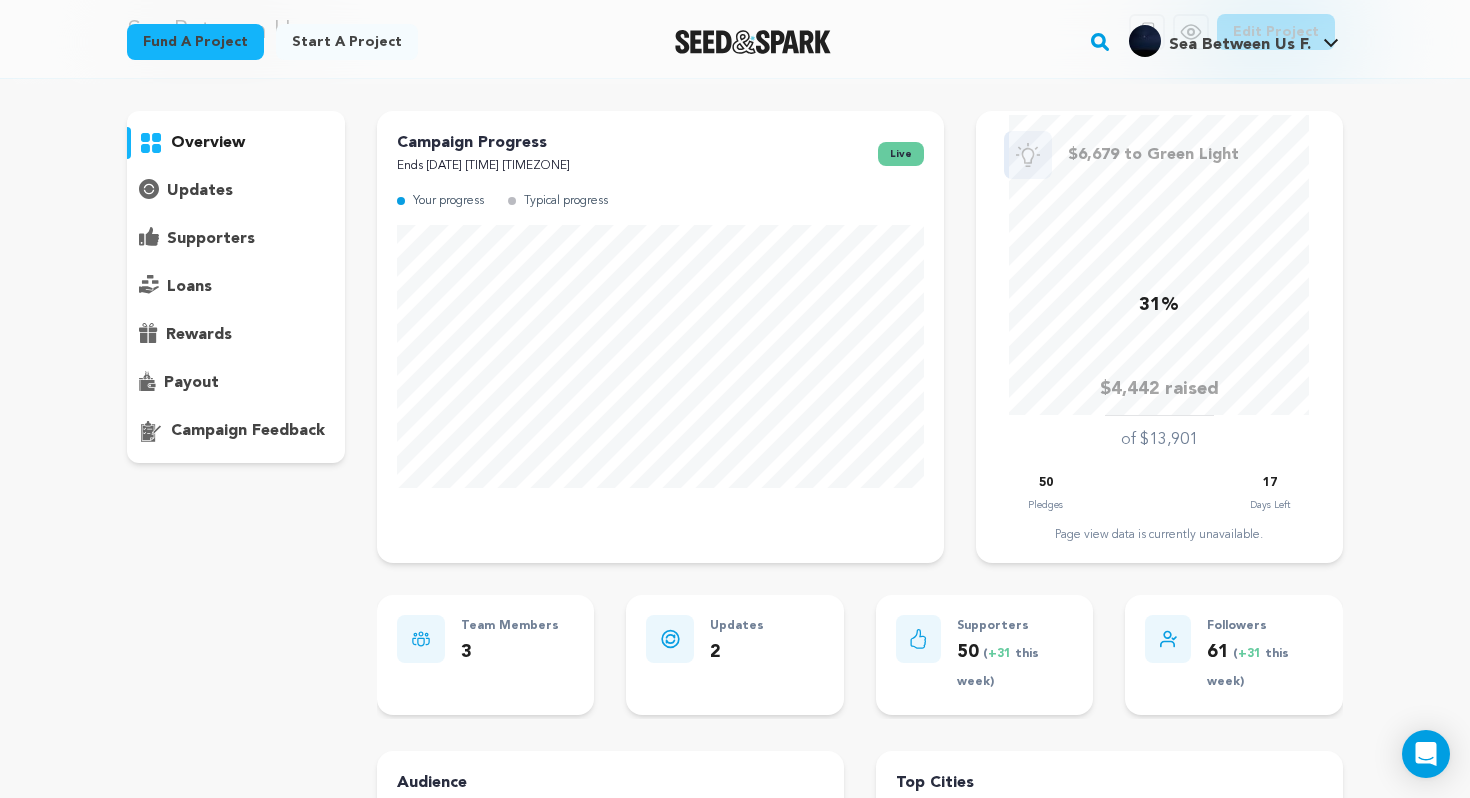 scroll, scrollTop: 87, scrollLeft: 0, axis: vertical 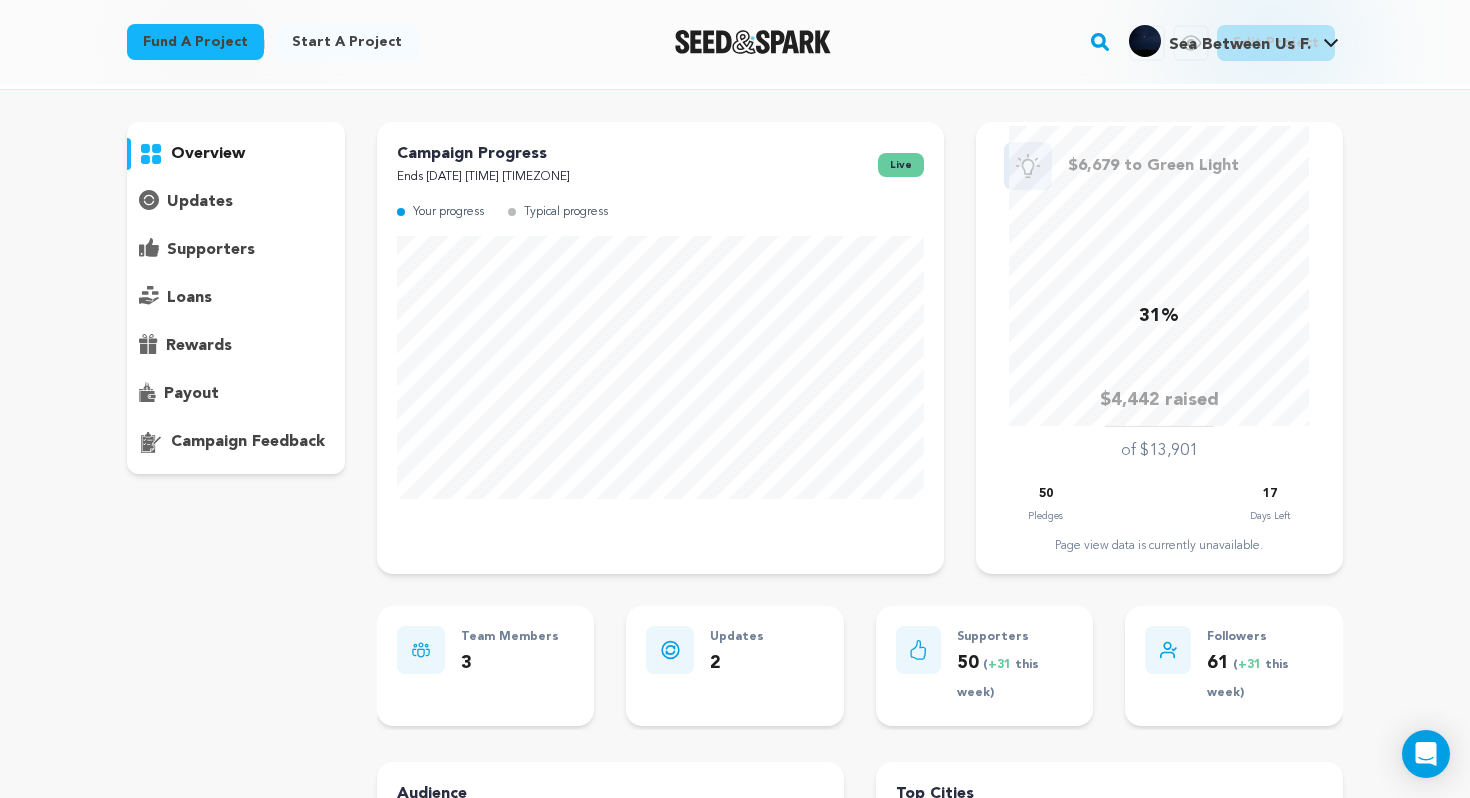 click on "supporters" at bounding box center (211, 250) 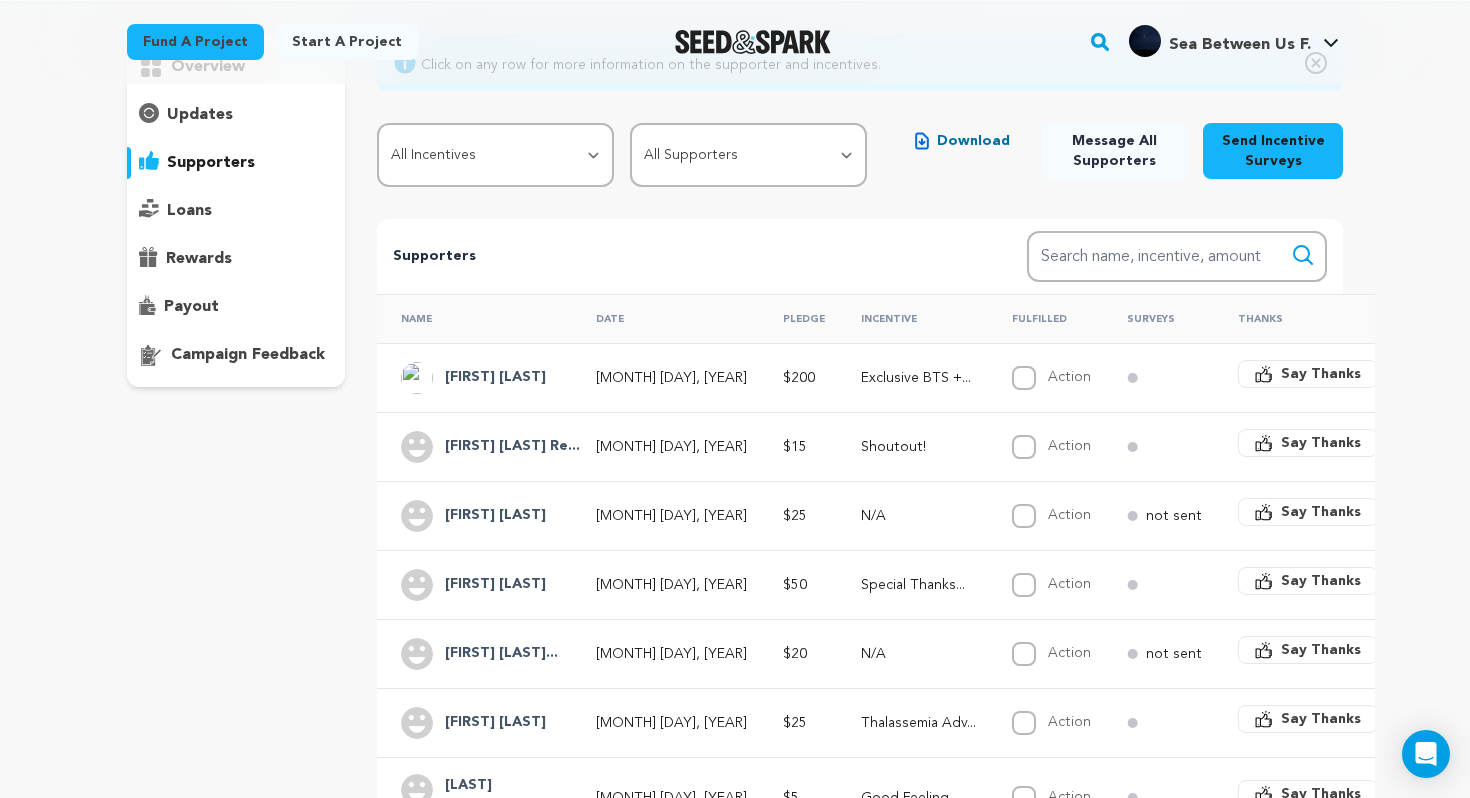 scroll, scrollTop: 211, scrollLeft: 0, axis: vertical 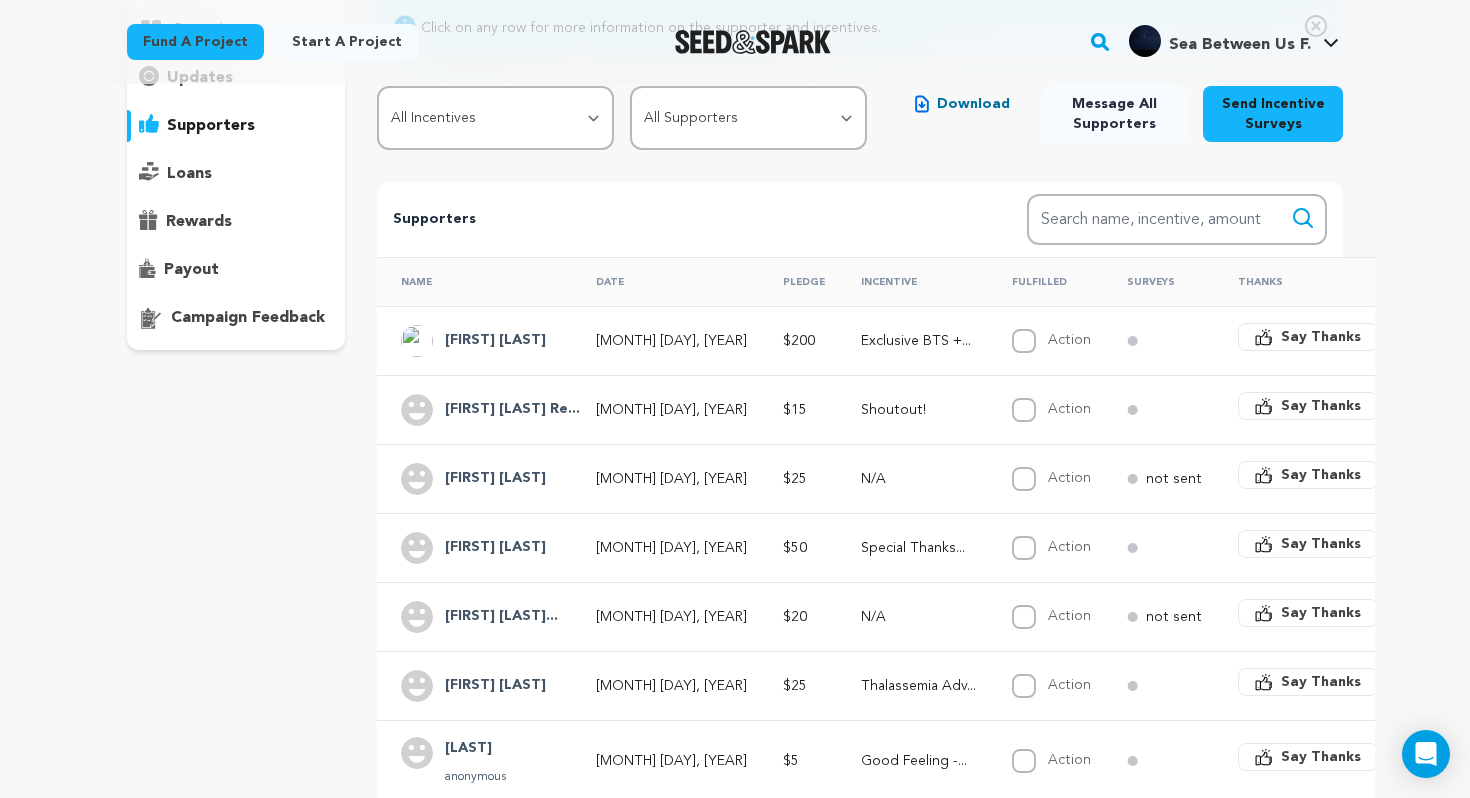 click on "Exclusive BTS +..." at bounding box center [918, 341] 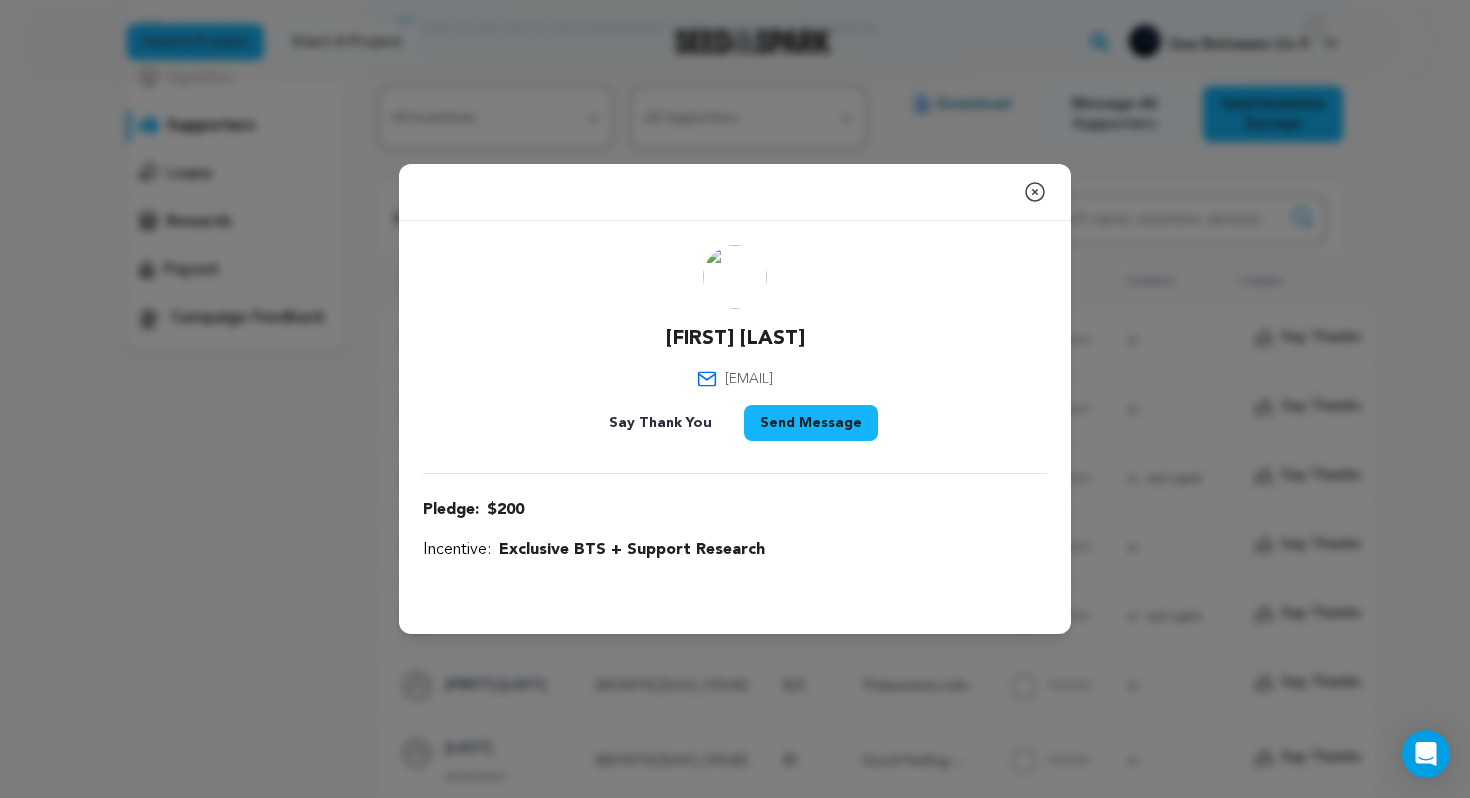 click 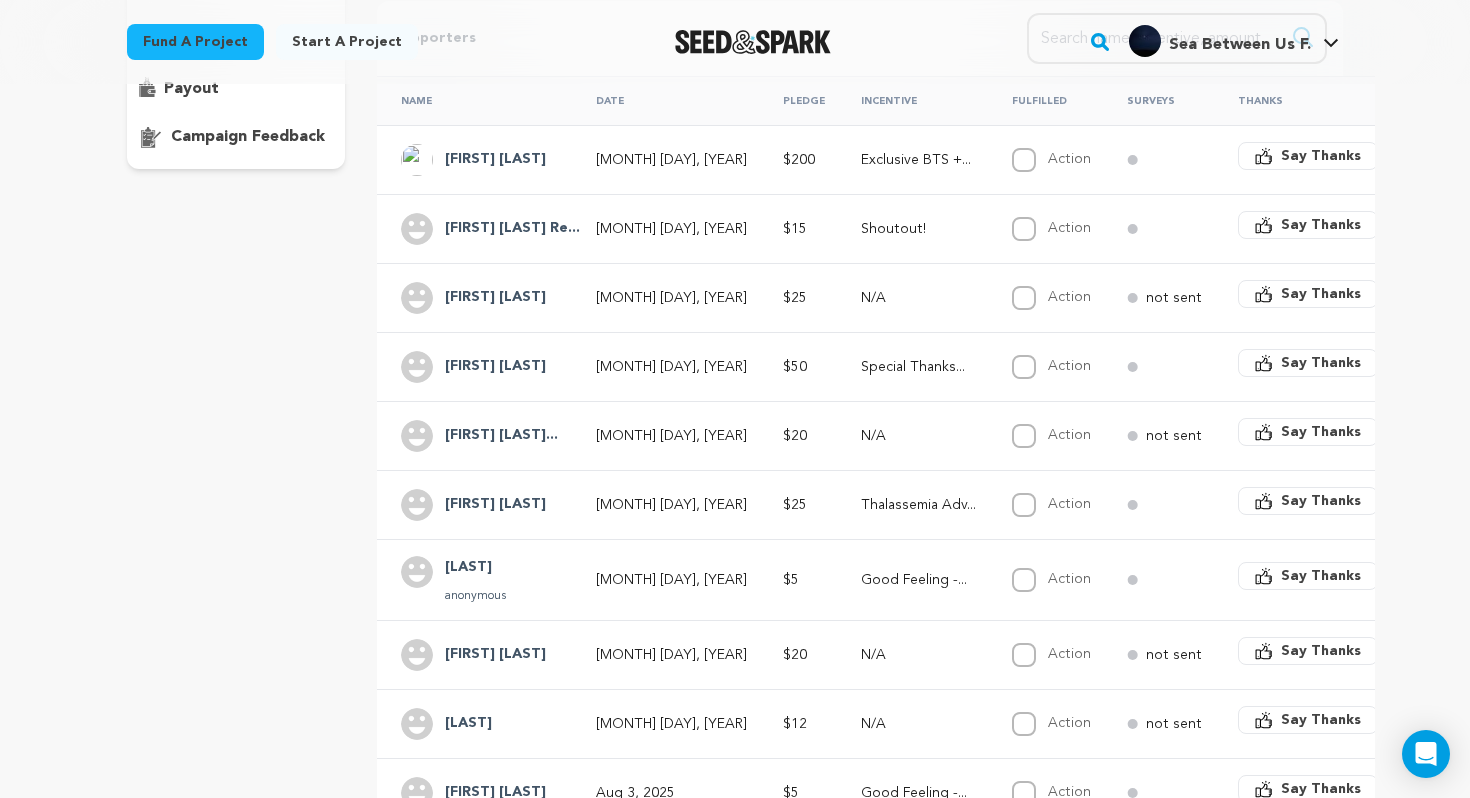 scroll, scrollTop: 282, scrollLeft: 0, axis: vertical 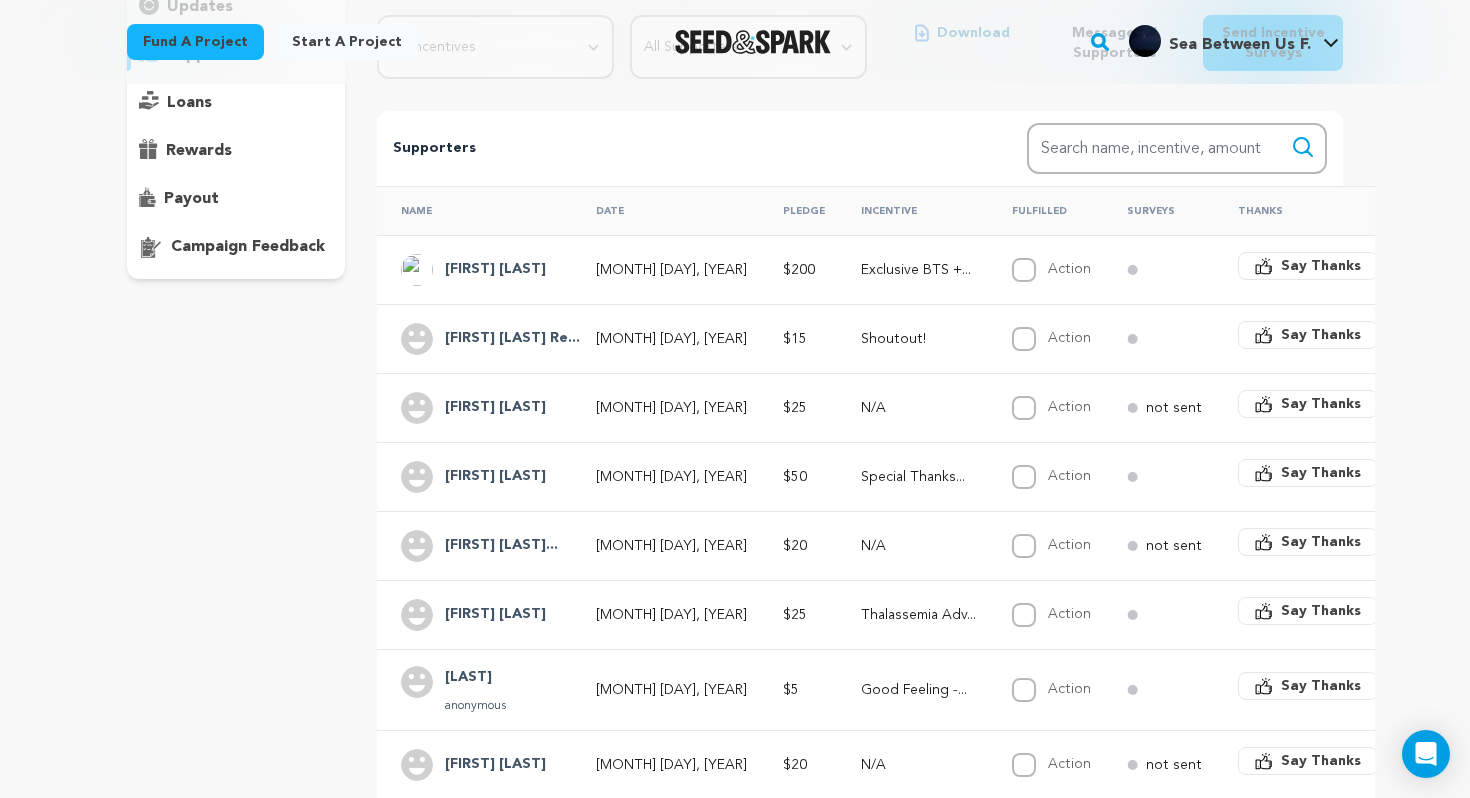 click on "[FIRST] [LAST]" at bounding box center (495, 270) 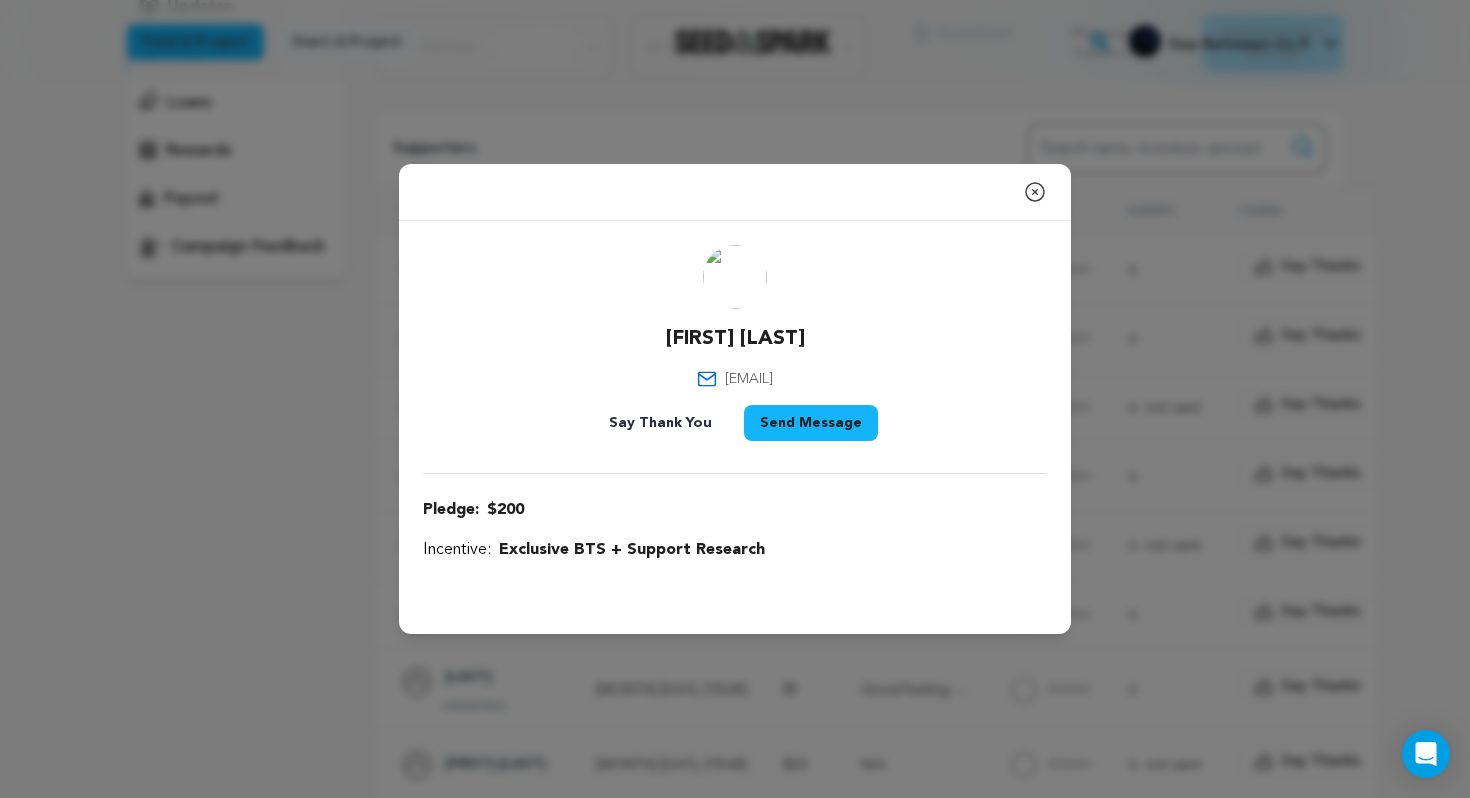 click 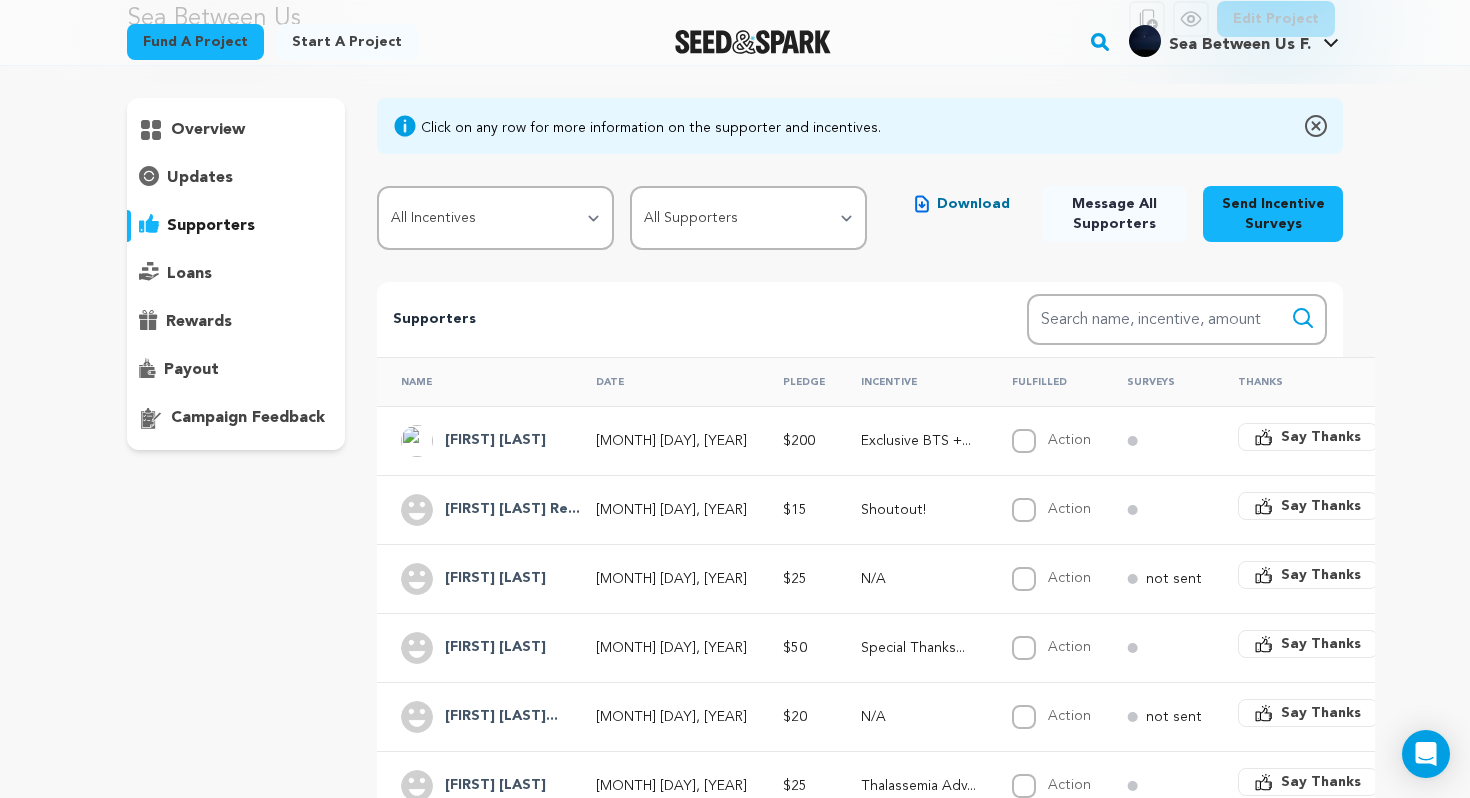 scroll, scrollTop: 0, scrollLeft: 0, axis: both 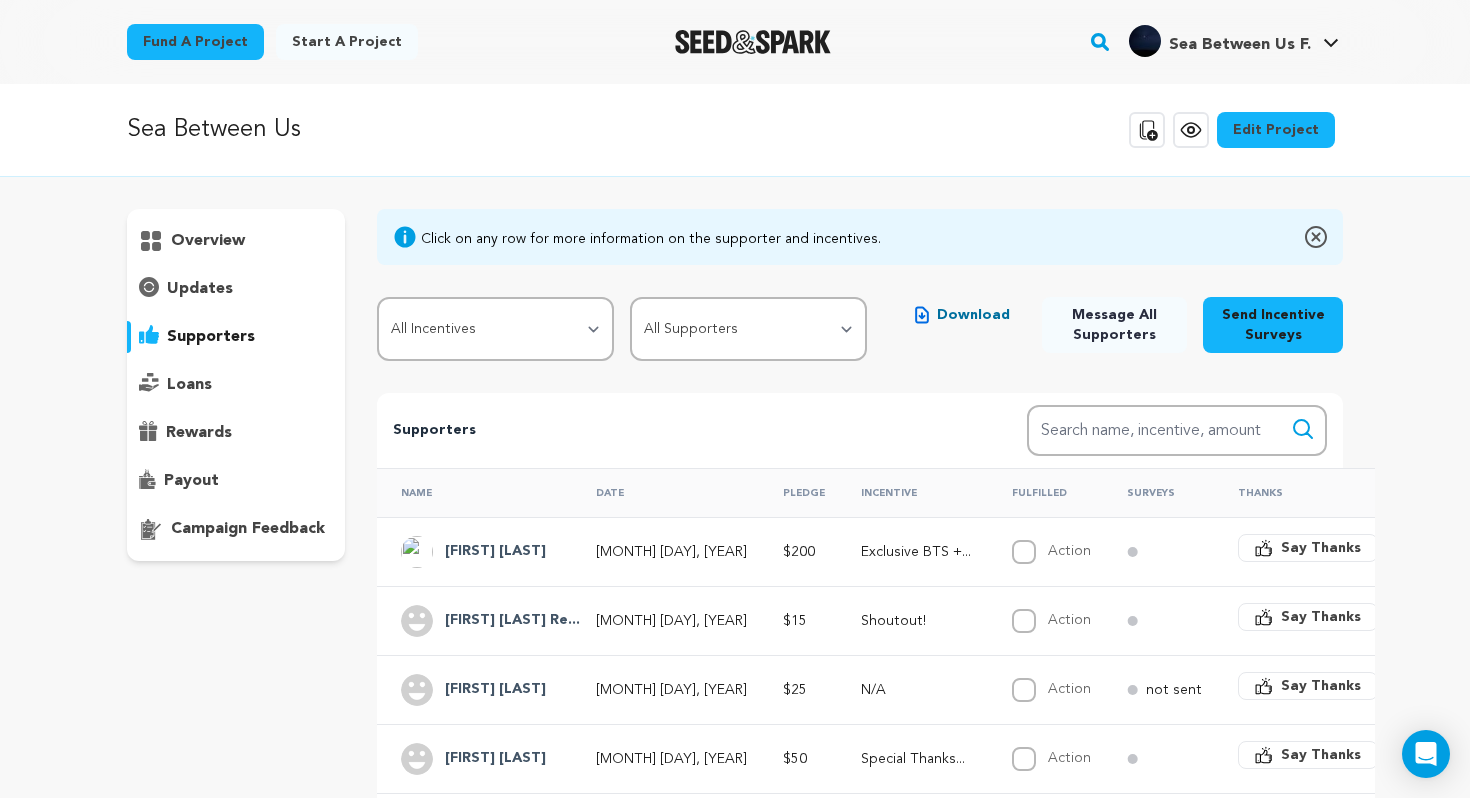 click on "overview" at bounding box center (208, 241) 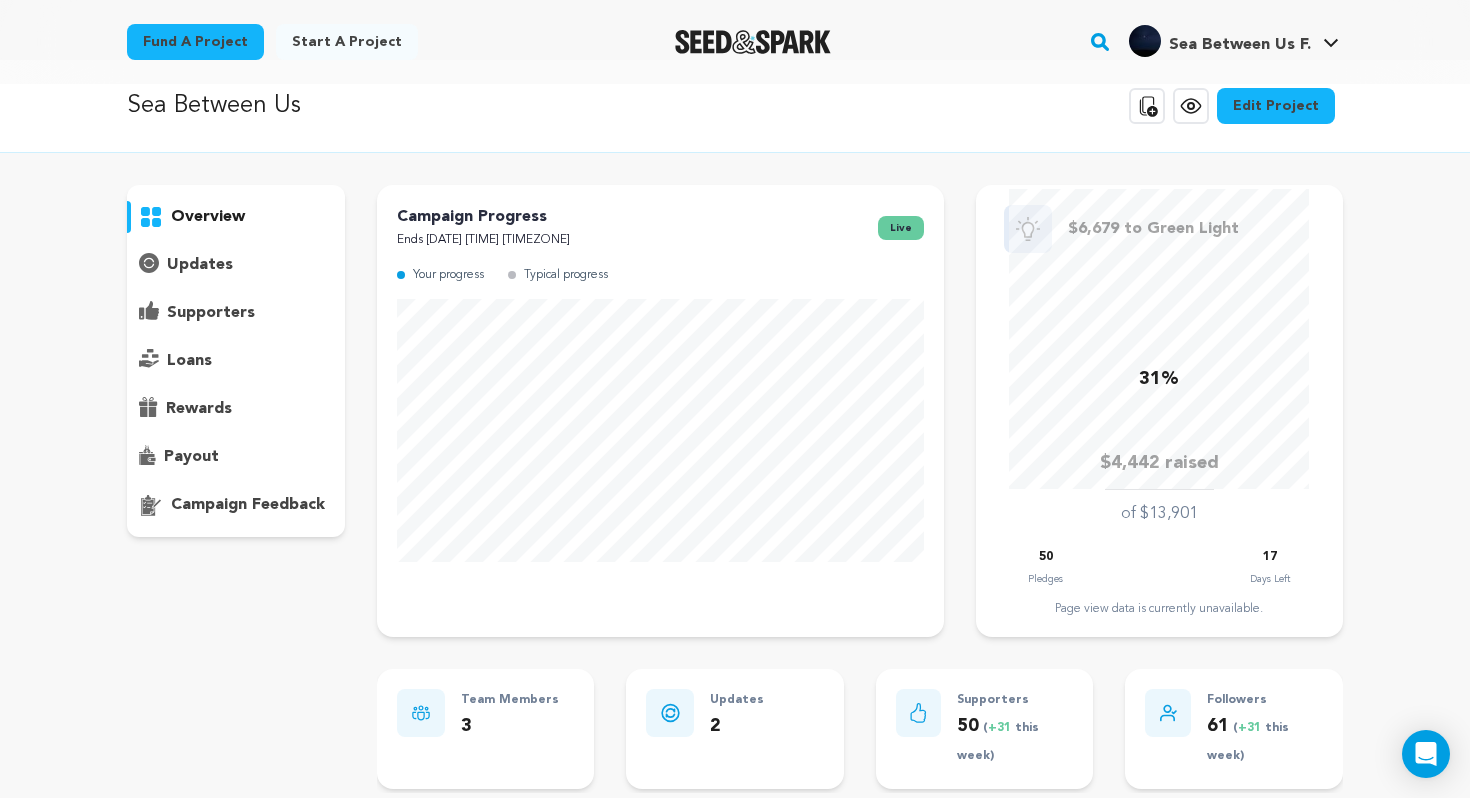 scroll, scrollTop: 0, scrollLeft: 0, axis: both 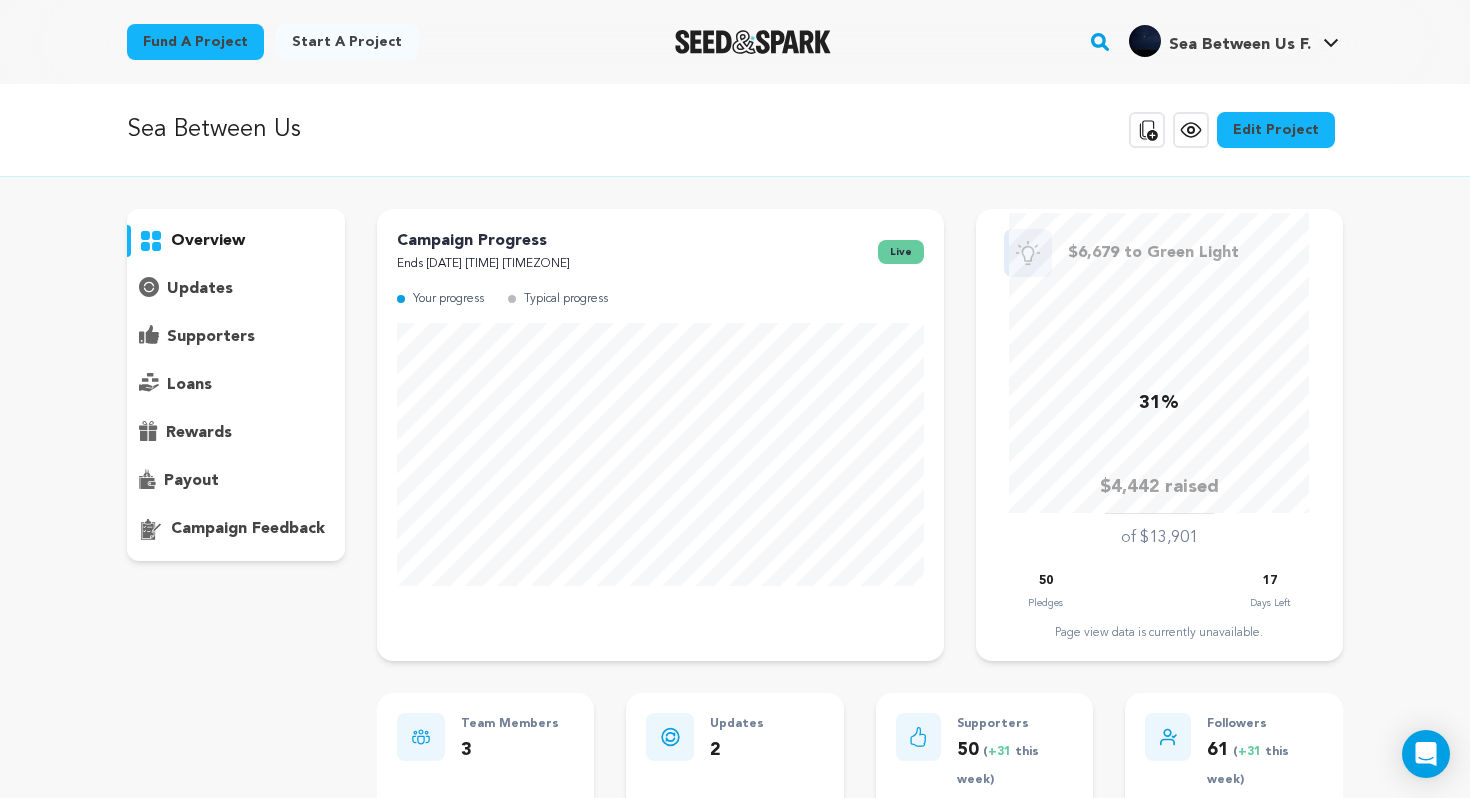 click on "updates" at bounding box center (236, 289) 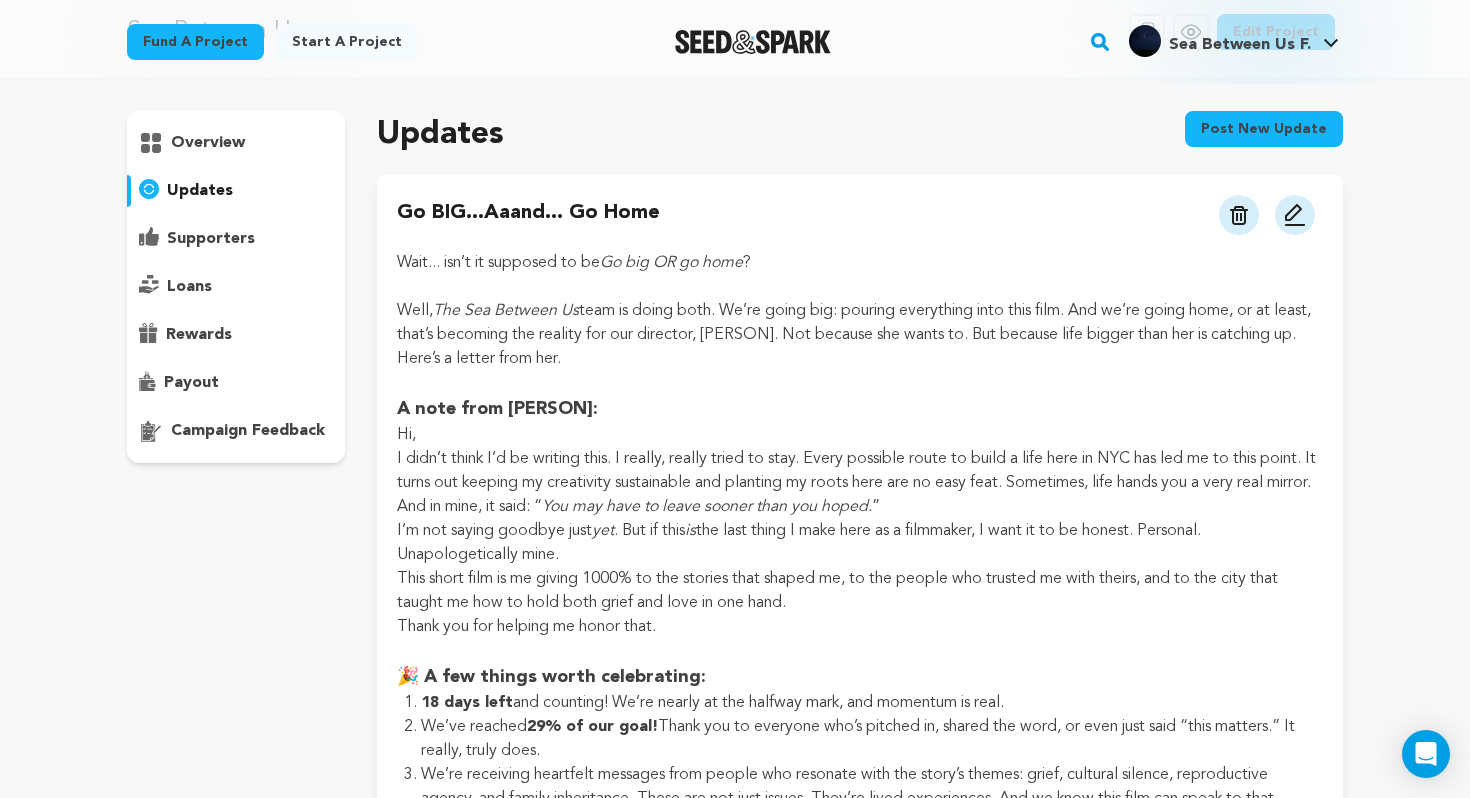 scroll, scrollTop: 0, scrollLeft: 0, axis: both 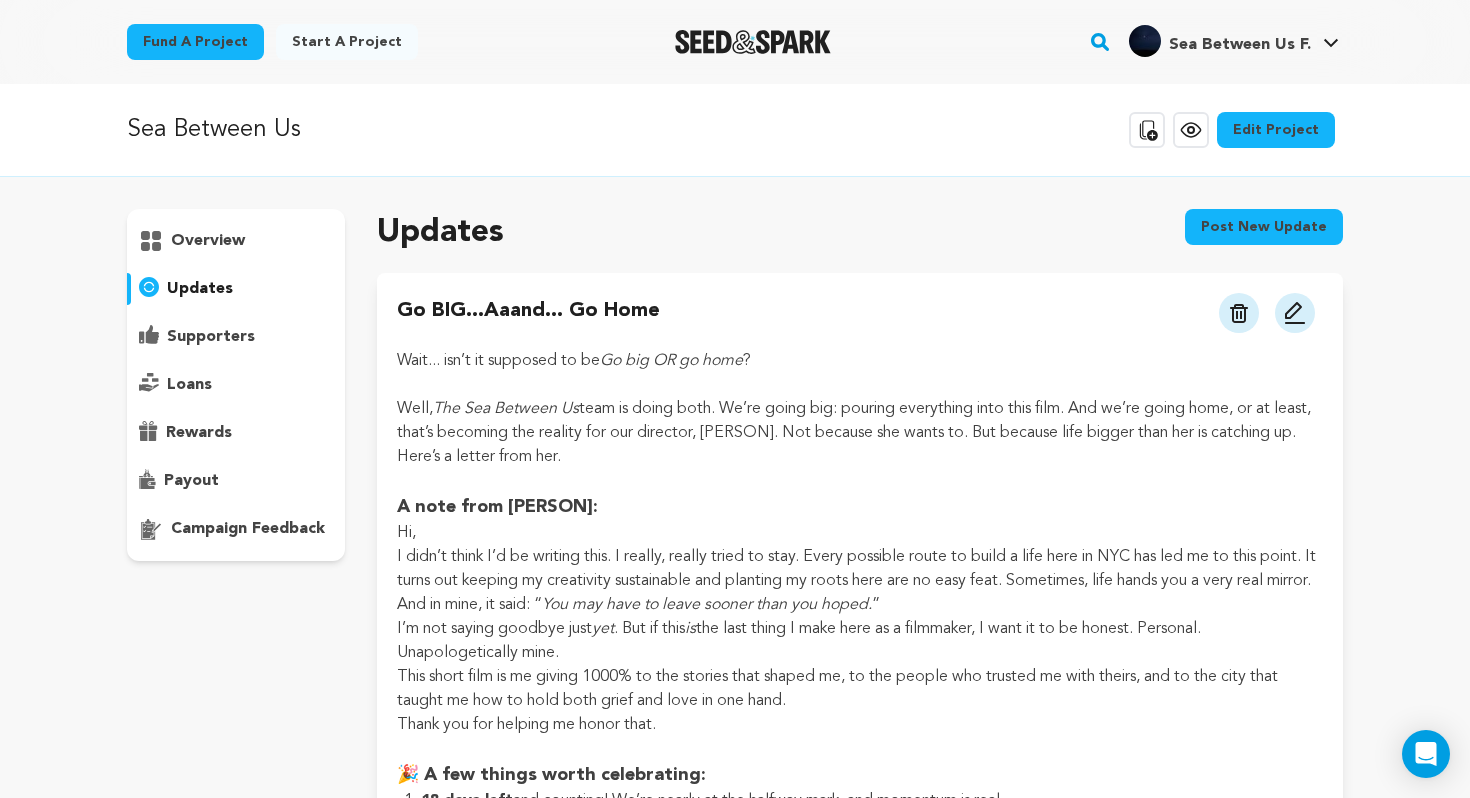 click on "overview" at bounding box center (208, 241) 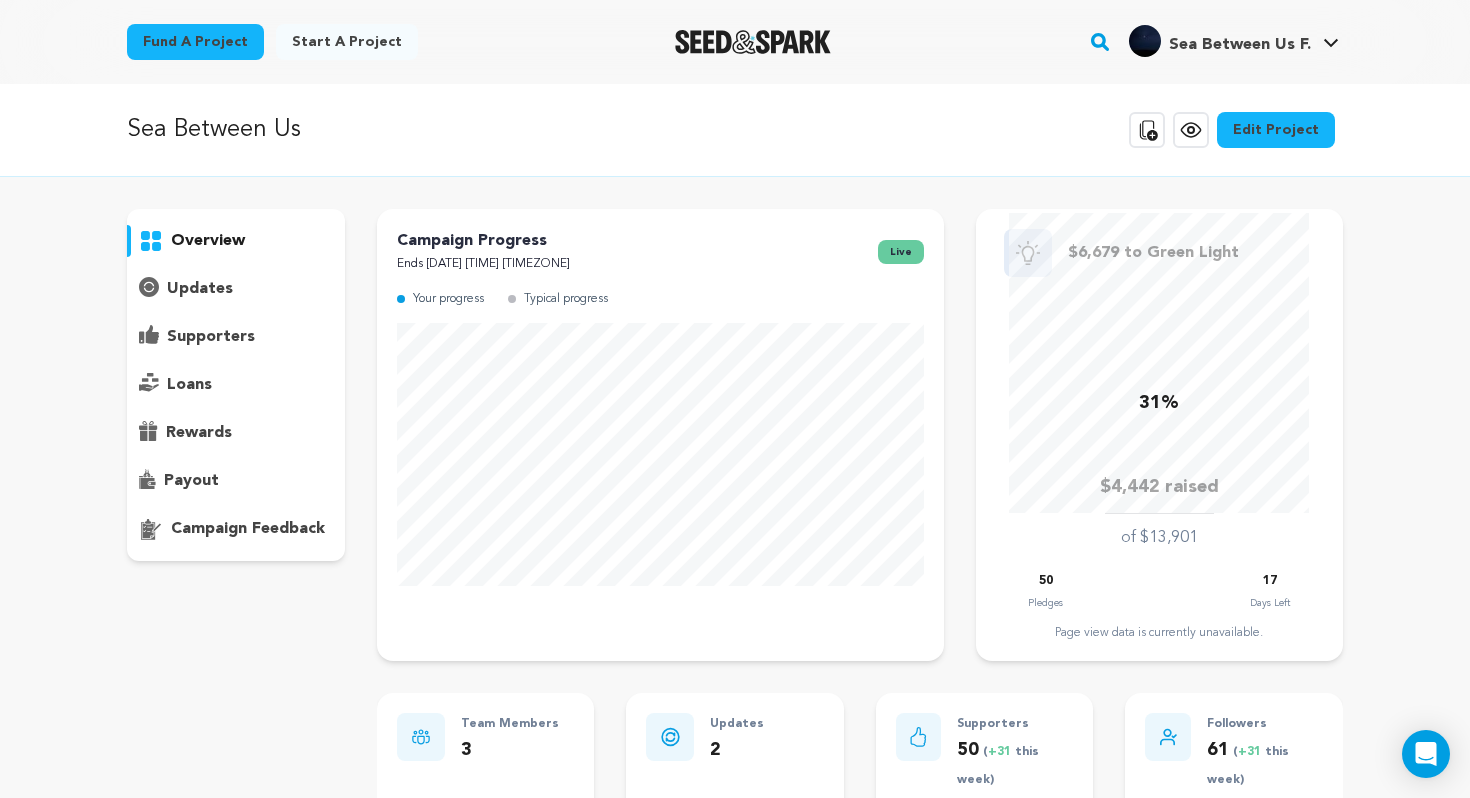 click 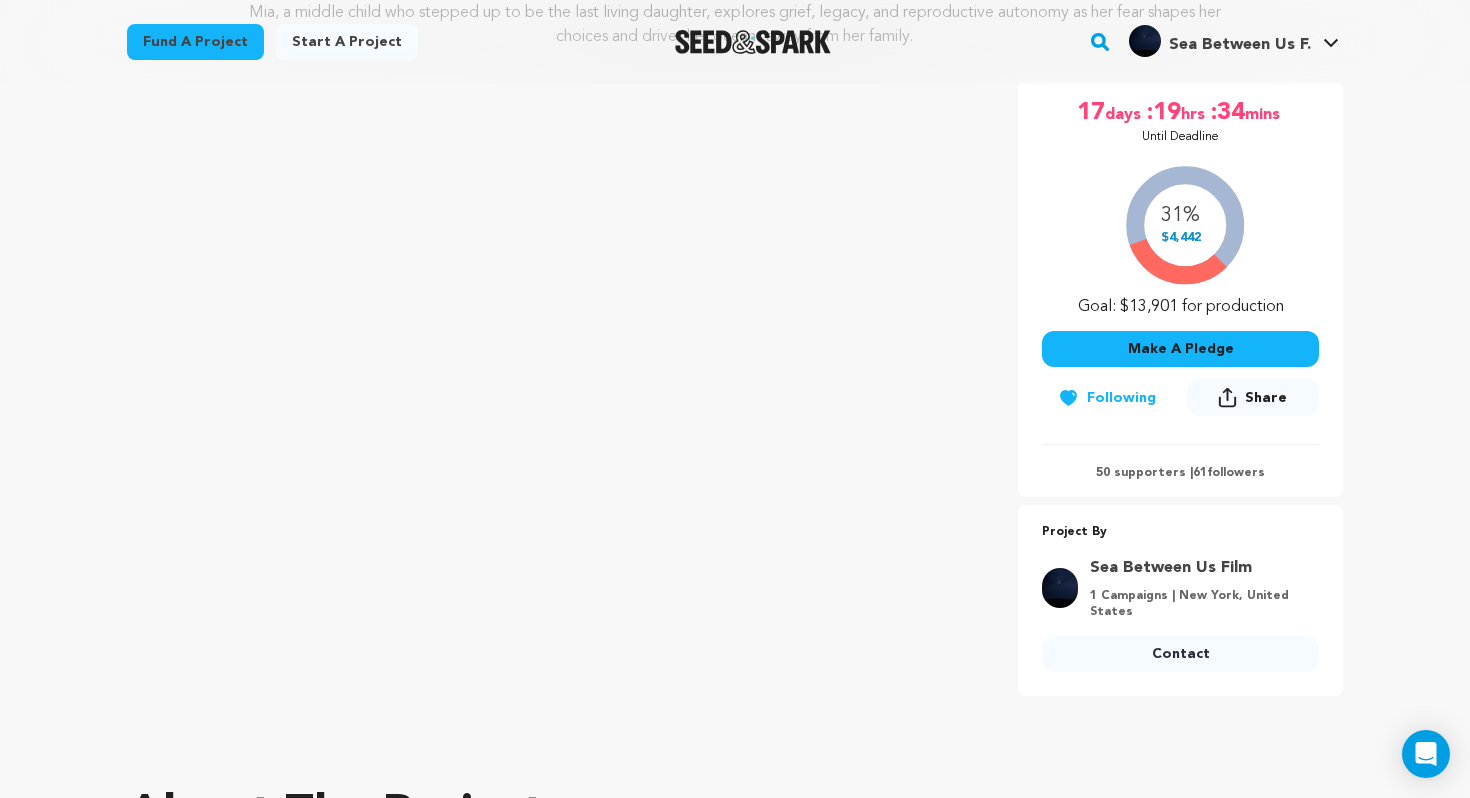 scroll, scrollTop: 308, scrollLeft: 0, axis: vertical 